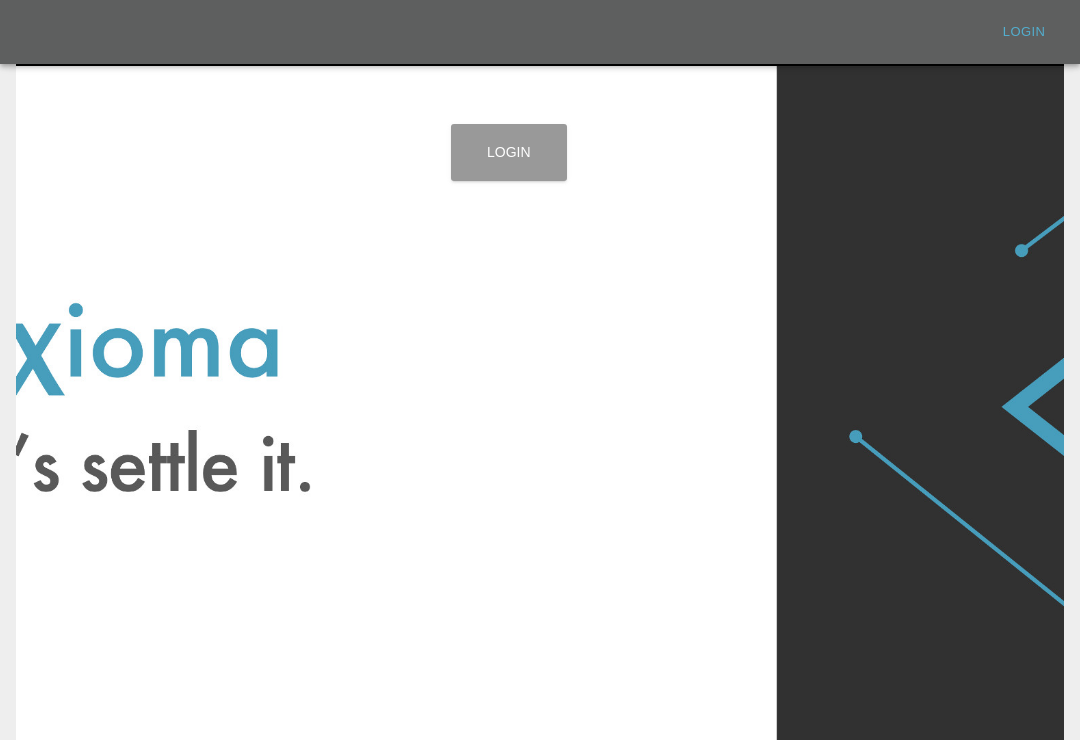 scroll, scrollTop: 0, scrollLeft: 0, axis: both 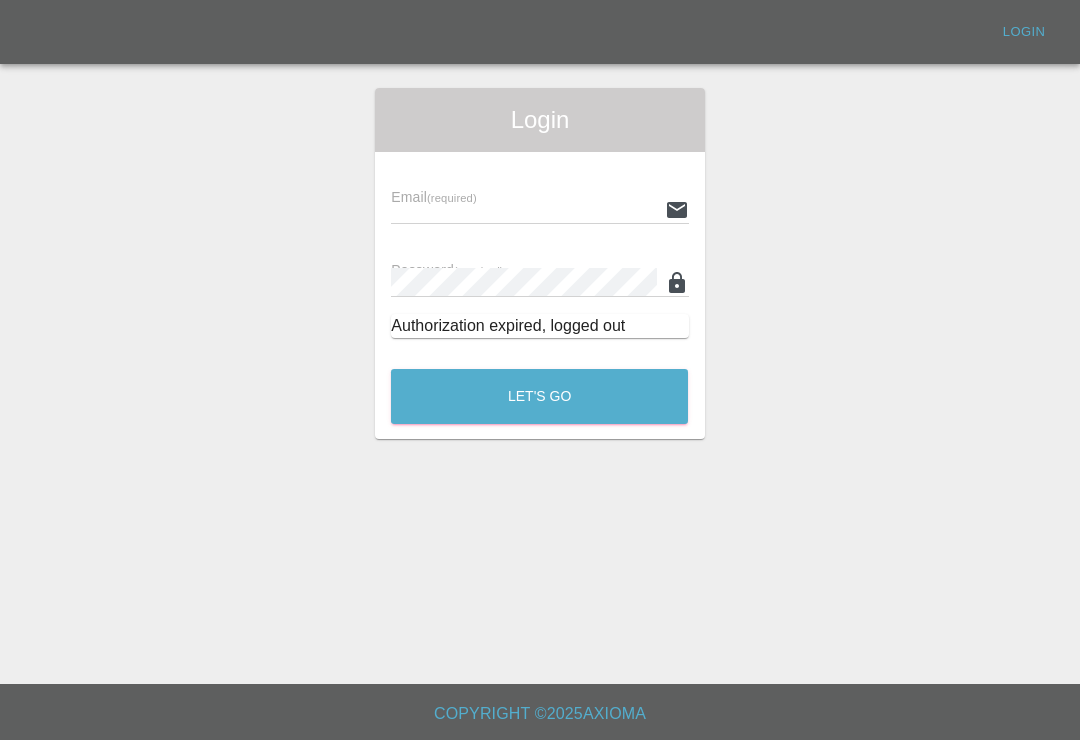 click at bounding box center [523, 209] 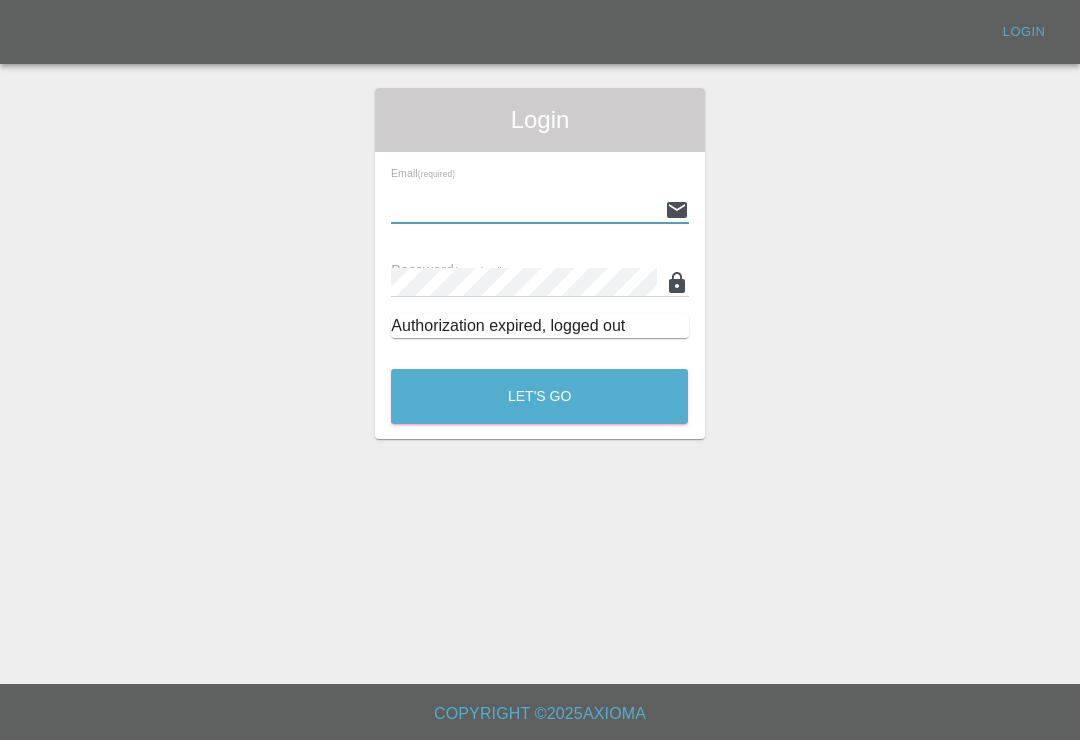 type on "[EMAIL]" 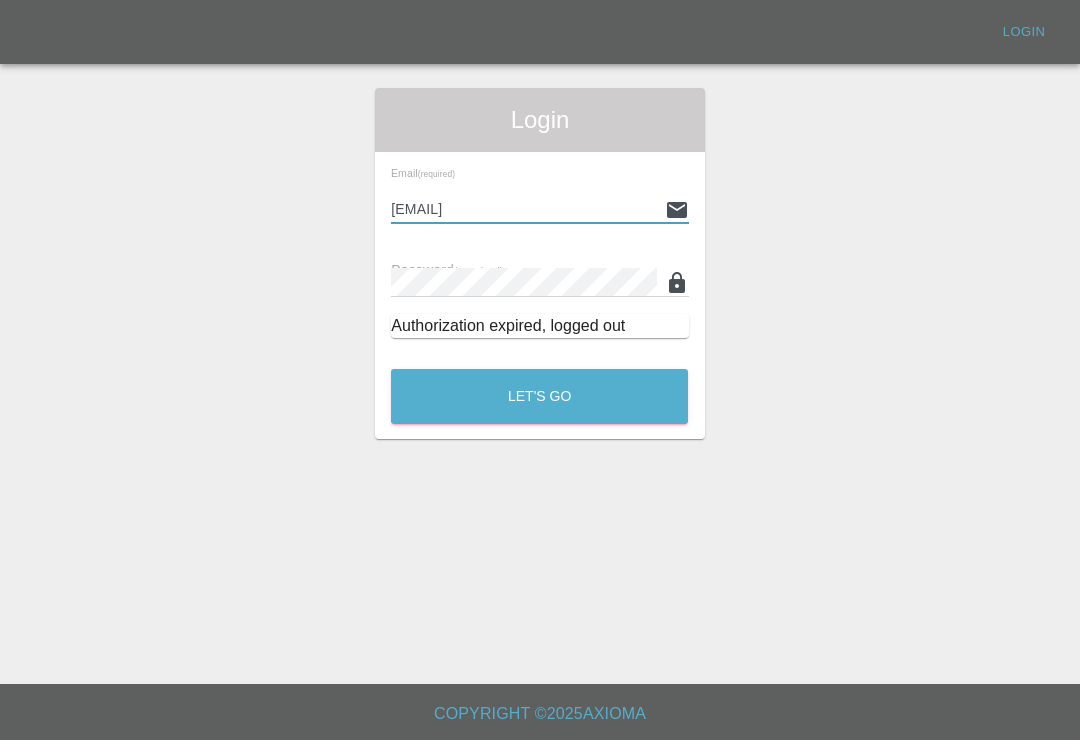 click on "Let's Go" at bounding box center (539, 396) 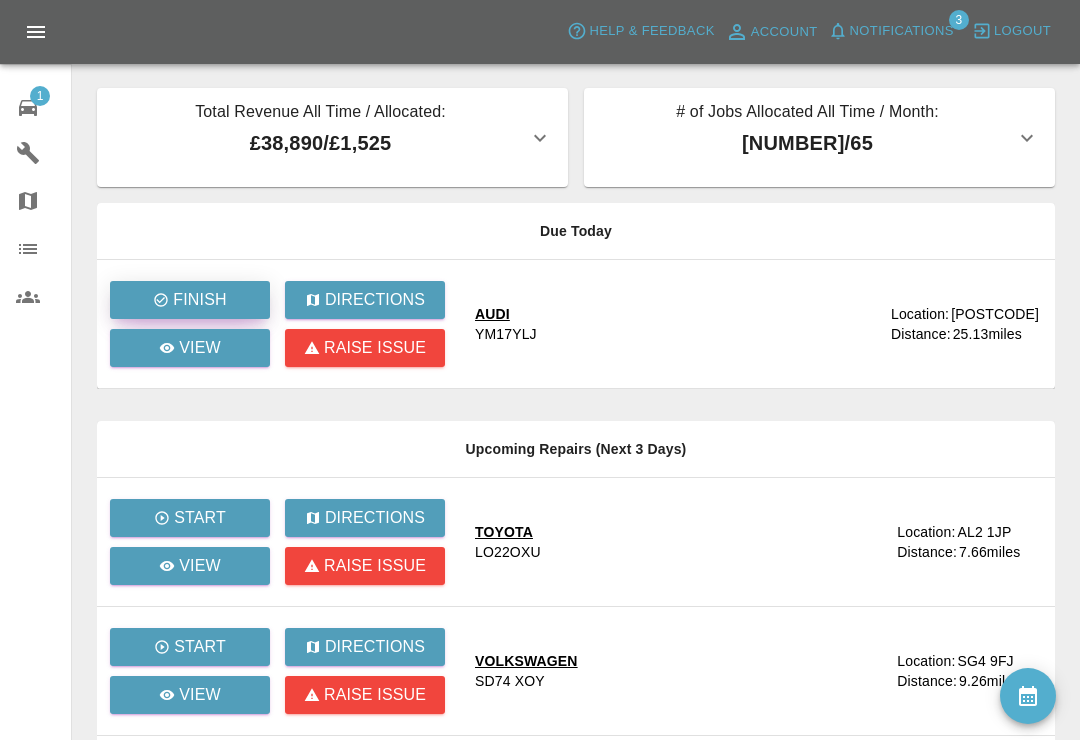 click on "Finish" at bounding box center (199, 300) 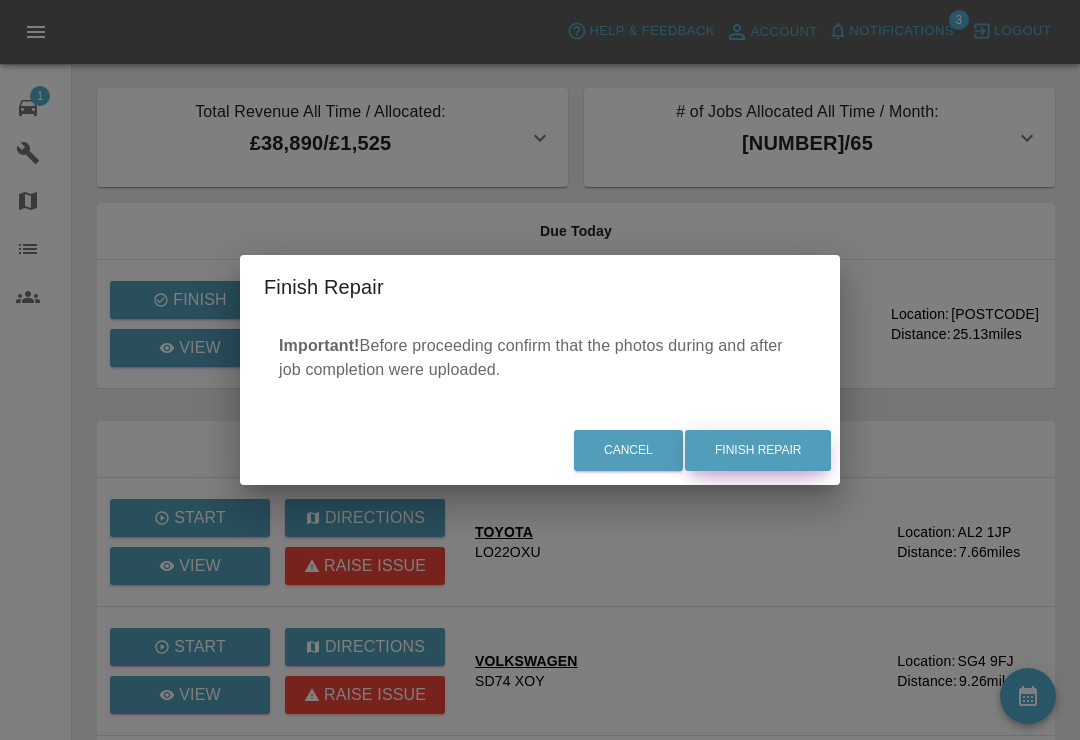 click on "Finish Repair" at bounding box center [758, 450] 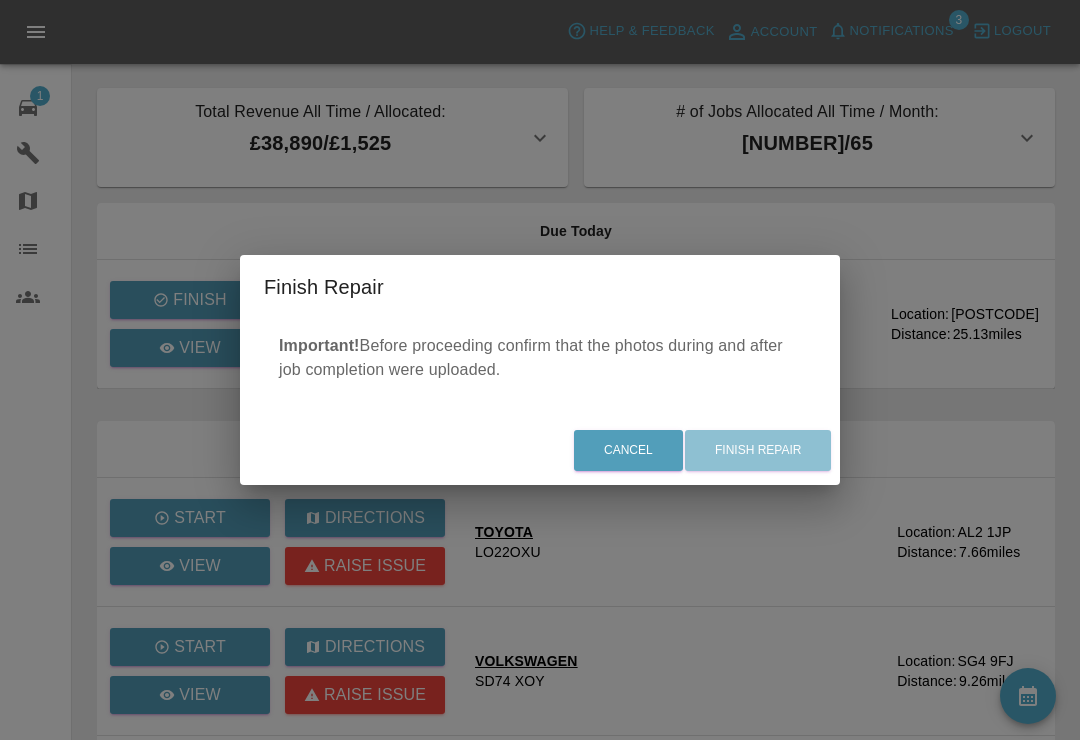 click on "Cancel Finish Repair" at bounding box center (540, 450) 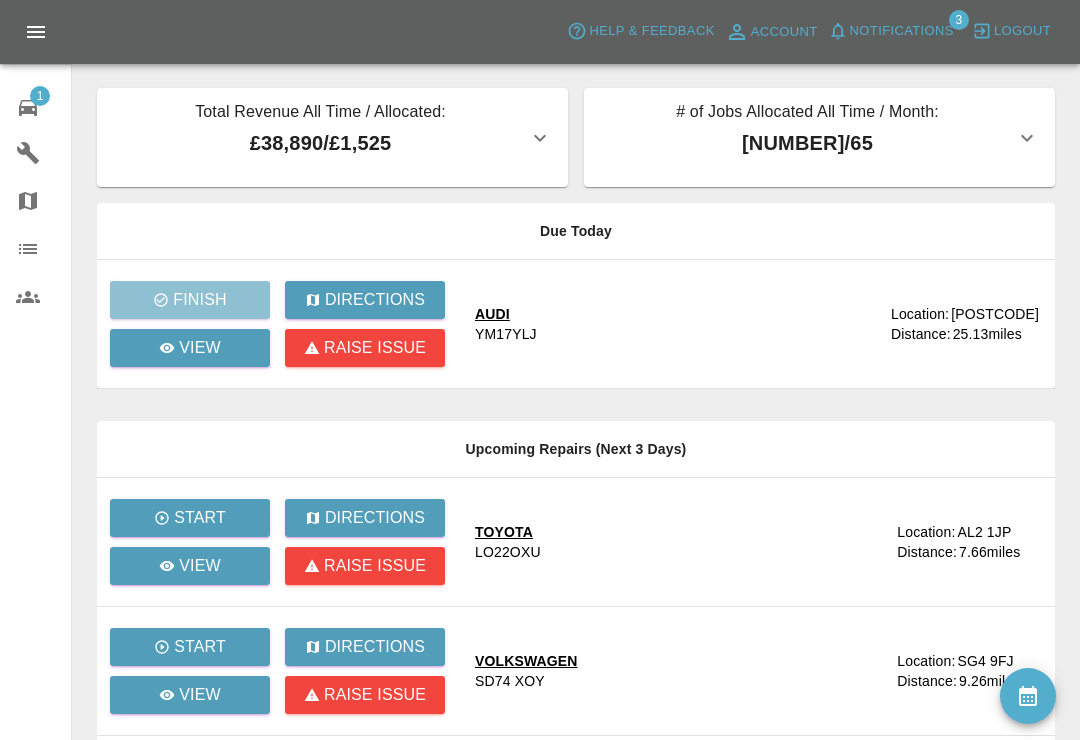 click on "Notifications" at bounding box center [902, 31] 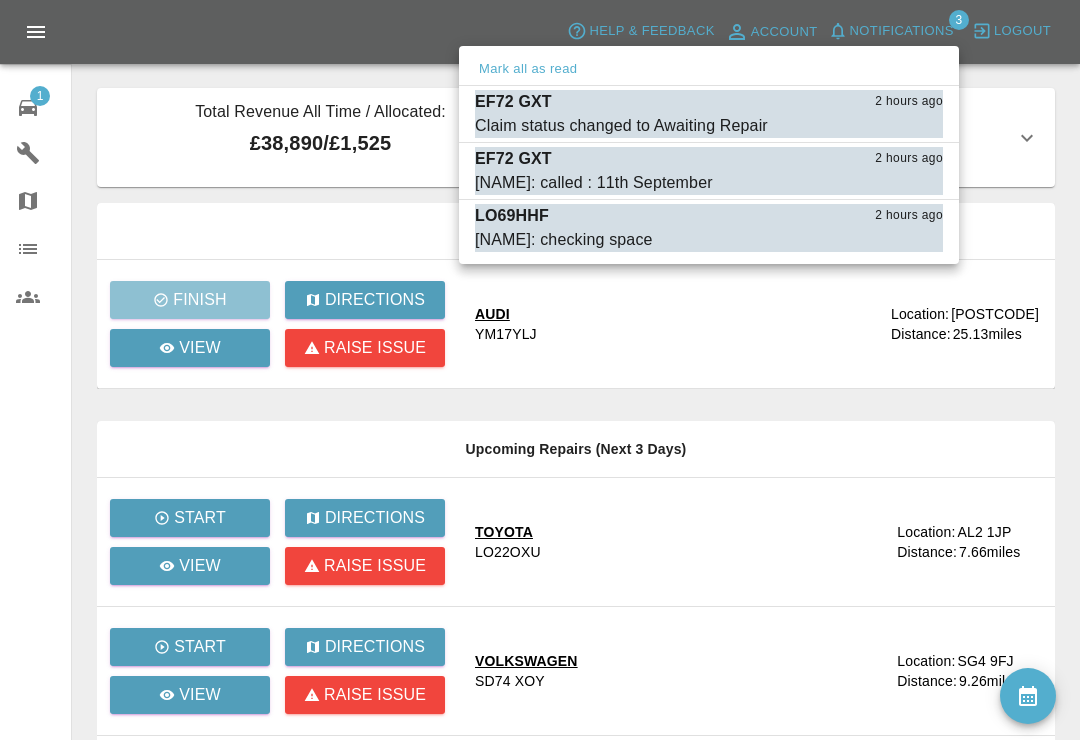 click at bounding box center (540, 370) 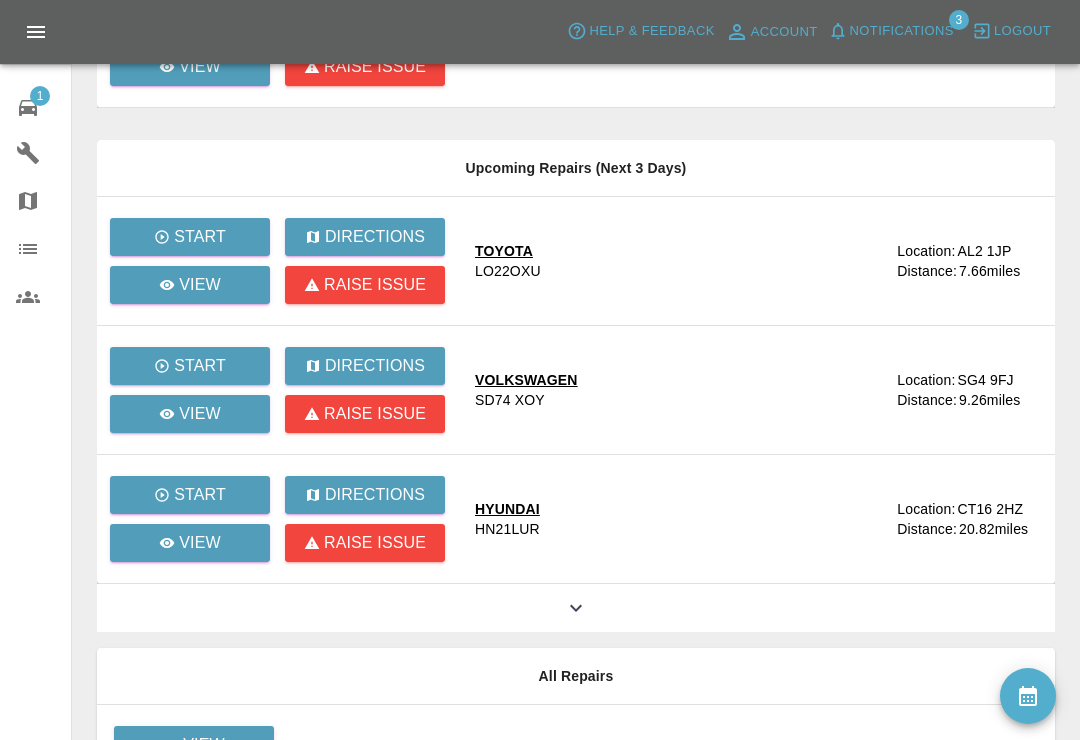 scroll, scrollTop: 457, scrollLeft: 0, axis: vertical 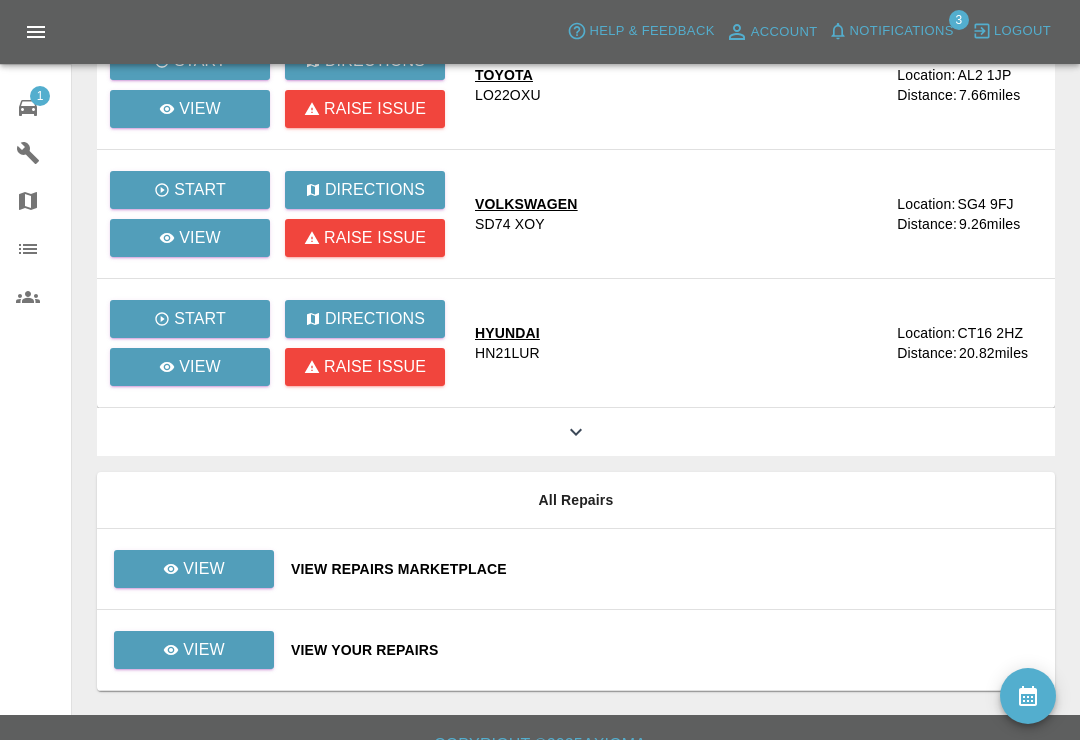 click on "View Repairs Marketplace" at bounding box center (665, 569) 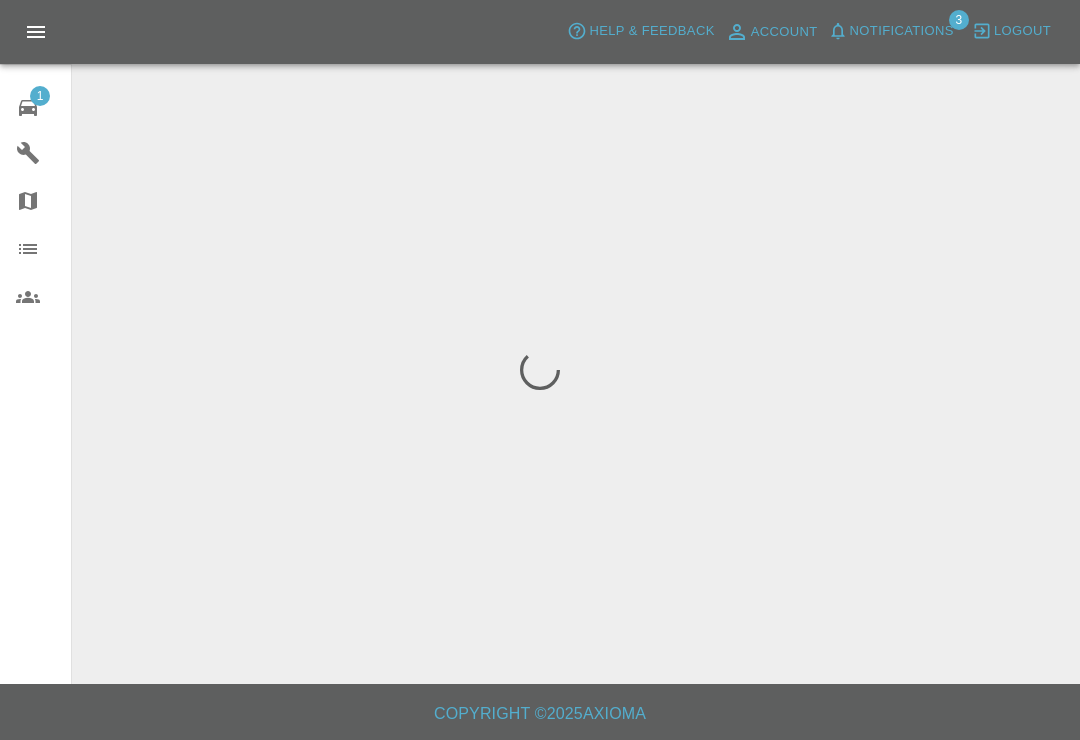 scroll, scrollTop: 0, scrollLeft: 0, axis: both 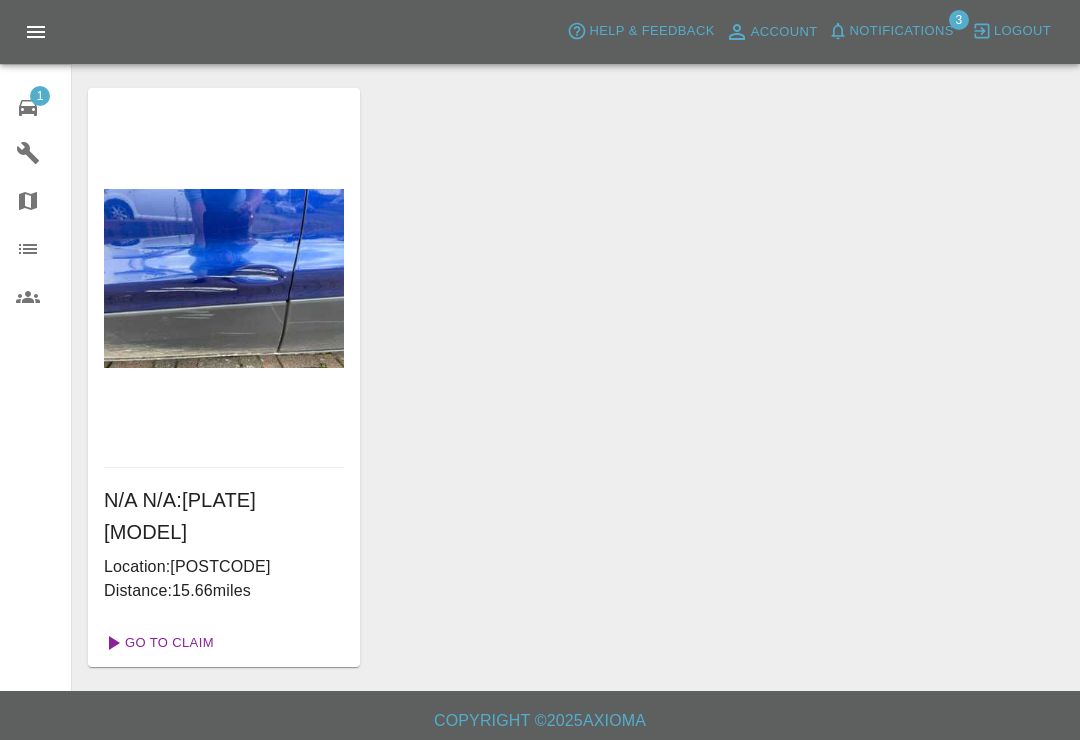 click on "Go To Claim" at bounding box center (157, 643) 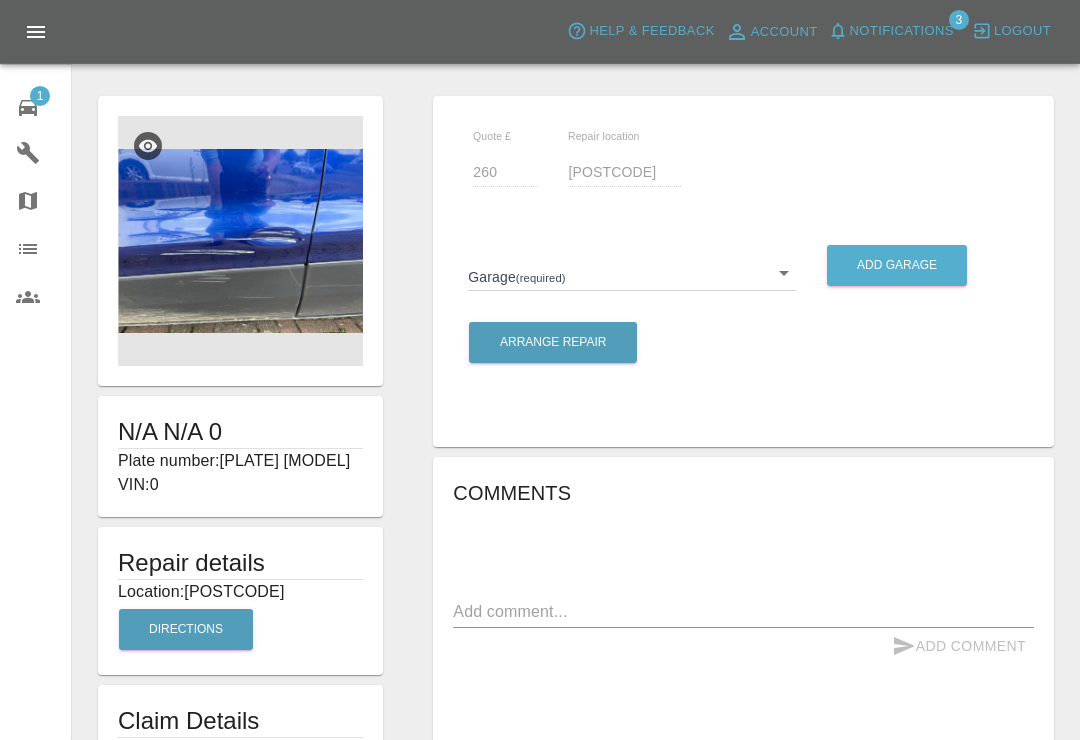 scroll, scrollTop: 16, scrollLeft: 0, axis: vertical 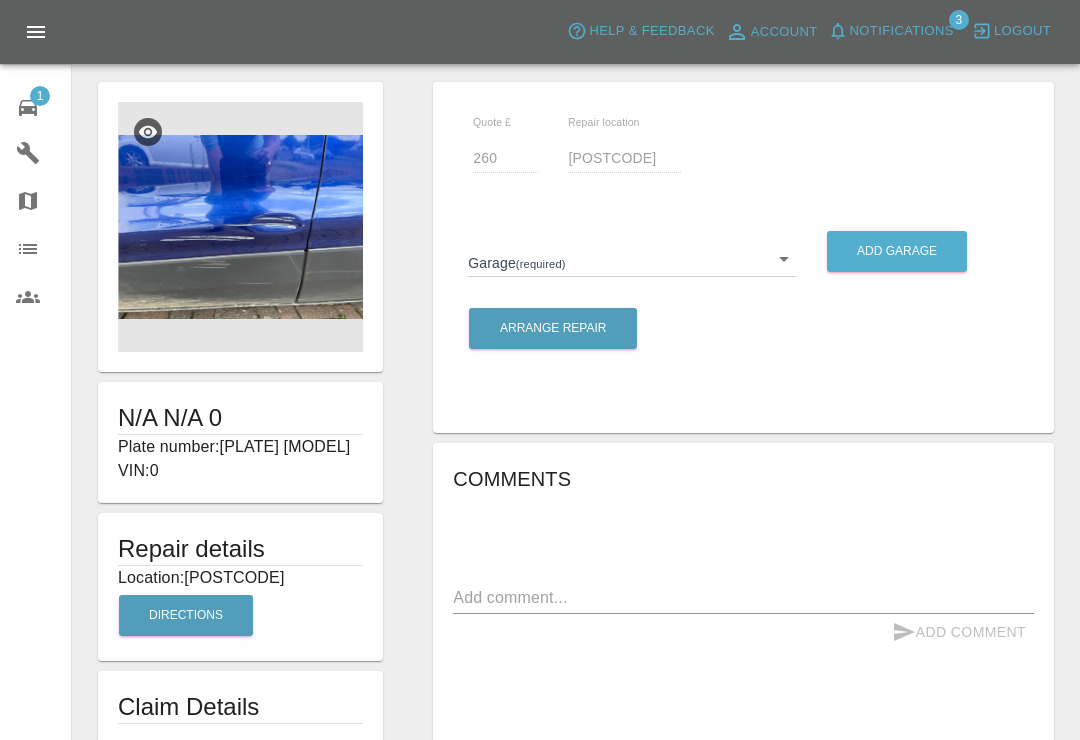 click on "Axioma Help & Feedback Account Notifications 3 Logout 1 Repair home Garages Map Organization Users N/A   N/A   0 Plate number:  ML18 WDE FORD KUGA VIN:  0 Repair details  Location:  ME15 7LX Directions Claim Details Quote £ 260 Repair location ME15 7LX Garage  (required) ​ Add garage Arrange Repair Comments x Add Comment Nearby Claims:
Claim 6890cbcbc493c2f274729260 within 10 miles, scheduled on August 25, 2025.
Claim 6890a100077500193a6f3d3a within 10 miles, scheduled on August 26, 2025.
Claim 688cc1408a60c001e7696a56 within 10 miles, scheduled on August 19, 2025.
Claim 687fd58d1fc911e1addfc5f5 within 10 miles, scheduled on August 08, 2025.
Claim 687f2d99d12f49846a177837 within 10 miles, scheduled on Not specified. 13 minutes ago Axioma 13 minutes ago Axioma Repair scope: Repair NSF Door
Retexture Trim x2 4 days ago Repair scope: Repair NSF Door
Retexture Trim x2 4 days ago NP Requested 5 days ago Axioma NP Requested 5 days ago Axioma Scratched on stone wall 5 days ago Scratched on stone wall" at bounding box center [540, 659] 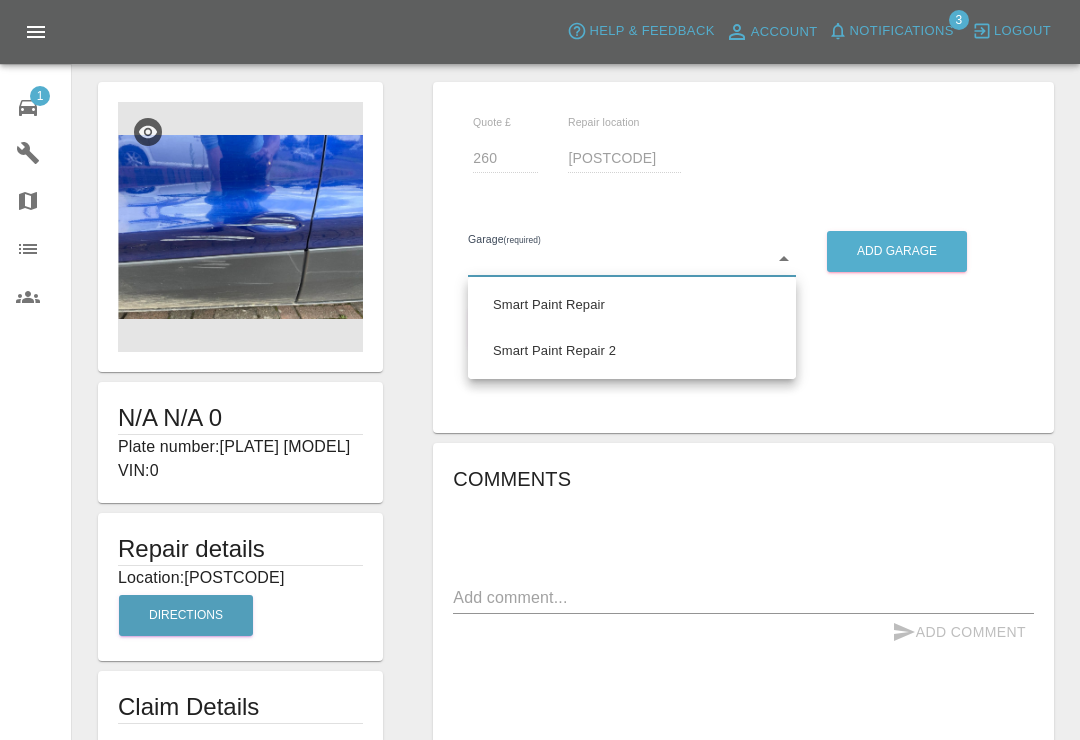 click on "Smart Paint Repair 2" at bounding box center (632, 351) 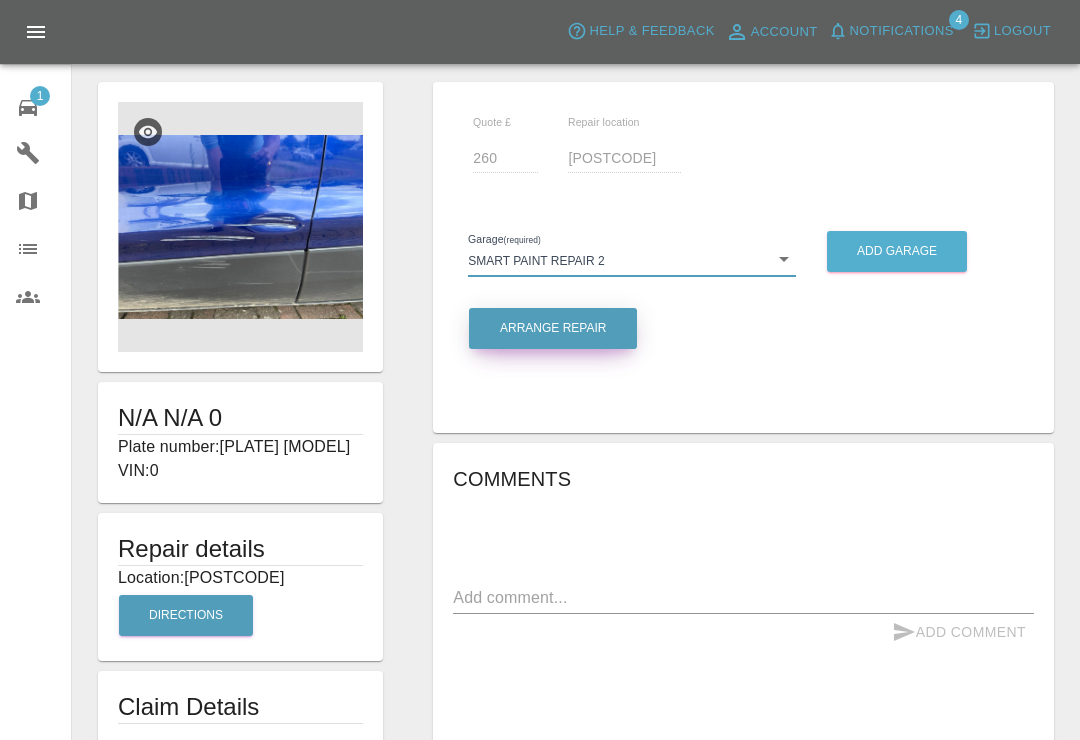 click on "Arrange Repair" at bounding box center (553, 328) 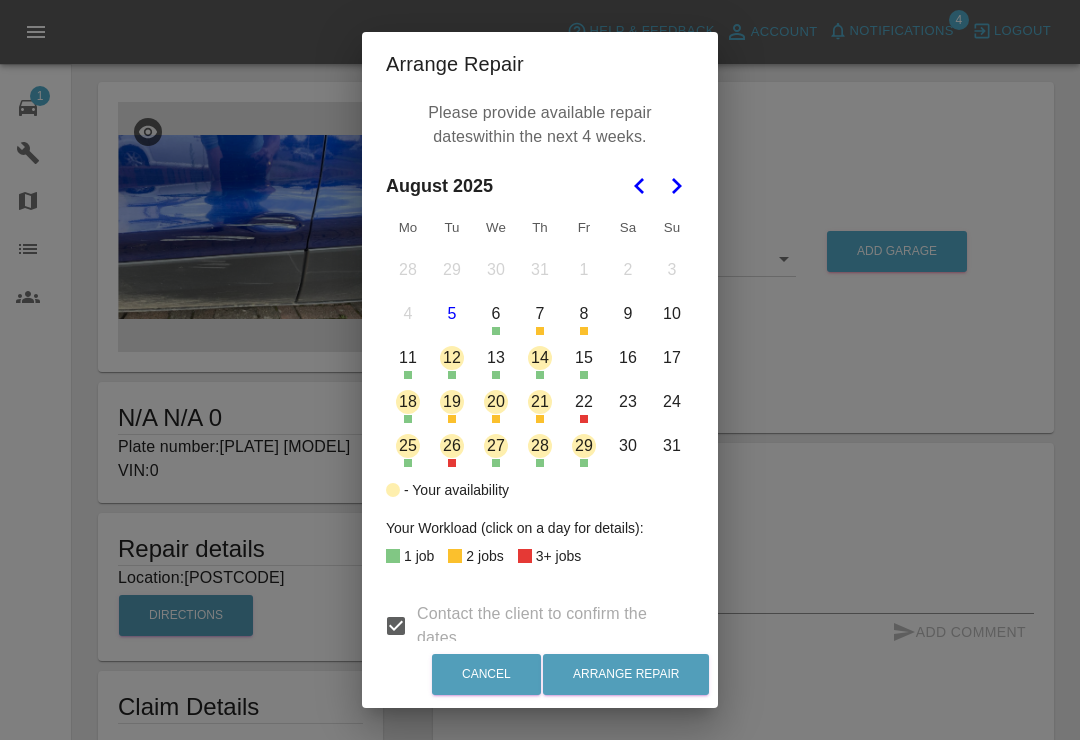 click on "12" at bounding box center [452, 358] 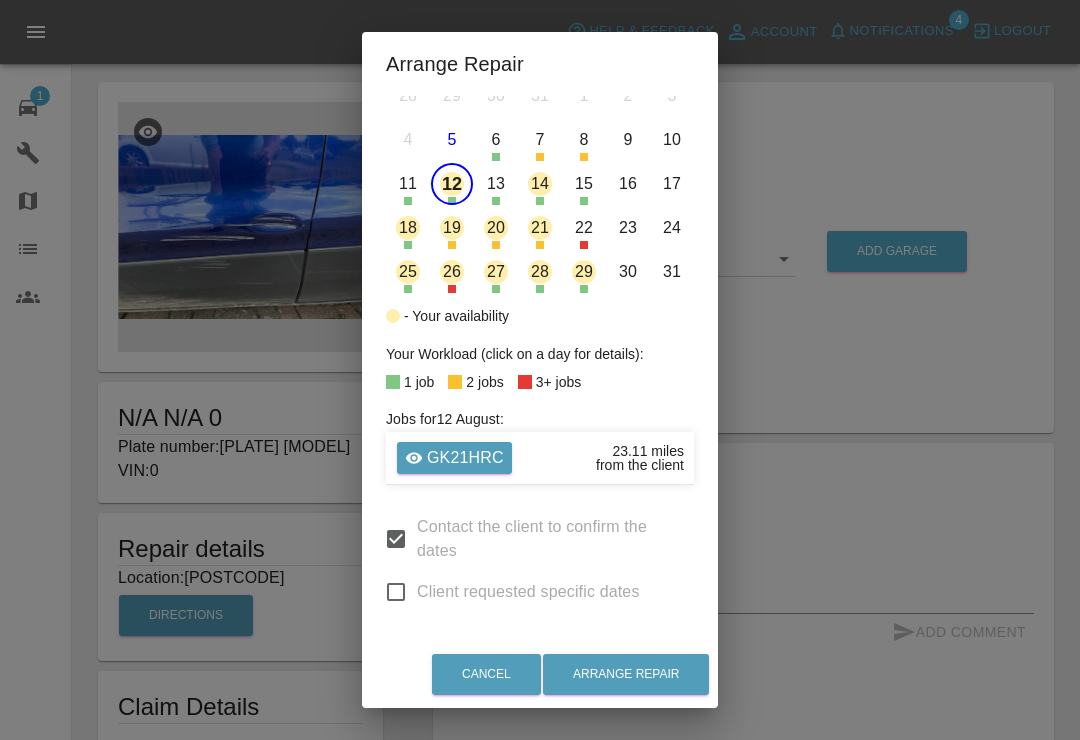 scroll, scrollTop: 174, scrollLeft: 0, axis: vertical 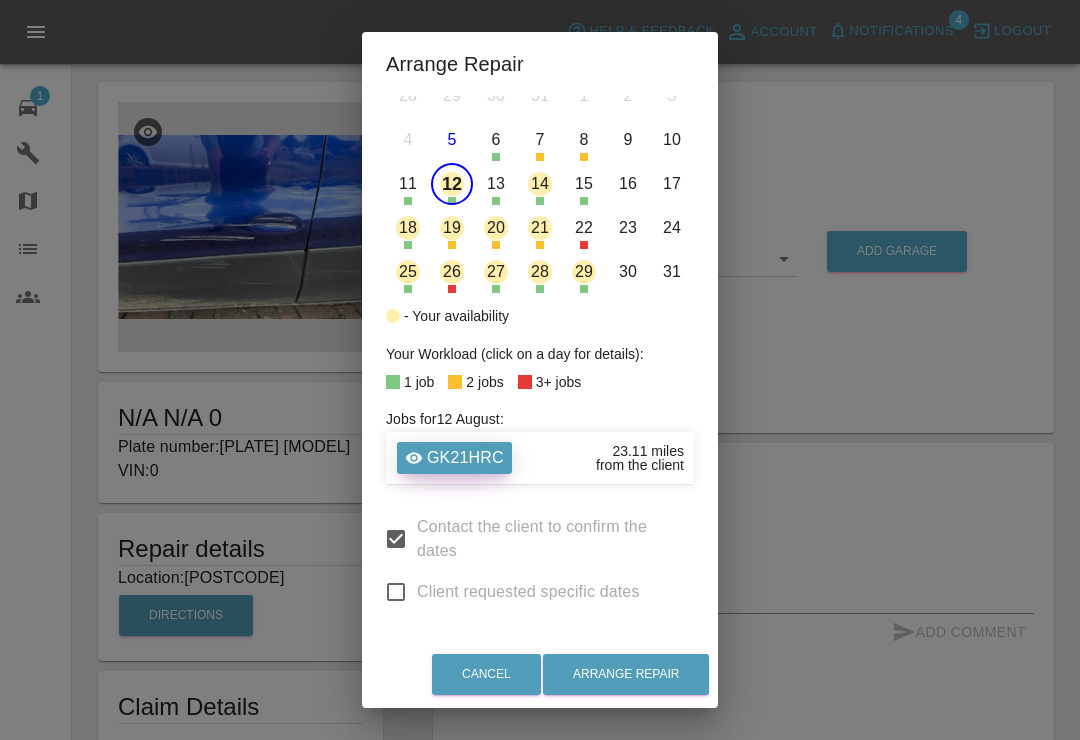 click on "GK21HRC" at bounding box center [465, 458] 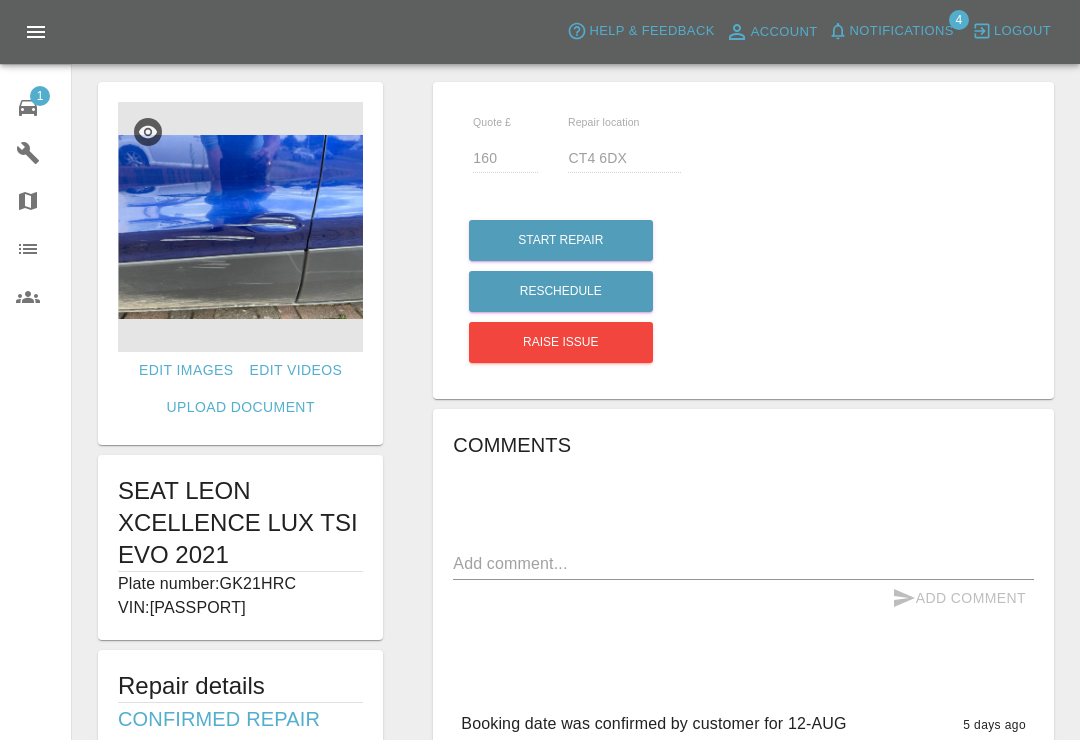 scroll, scrollTop: 0, scrollLeft: 0, axis: both 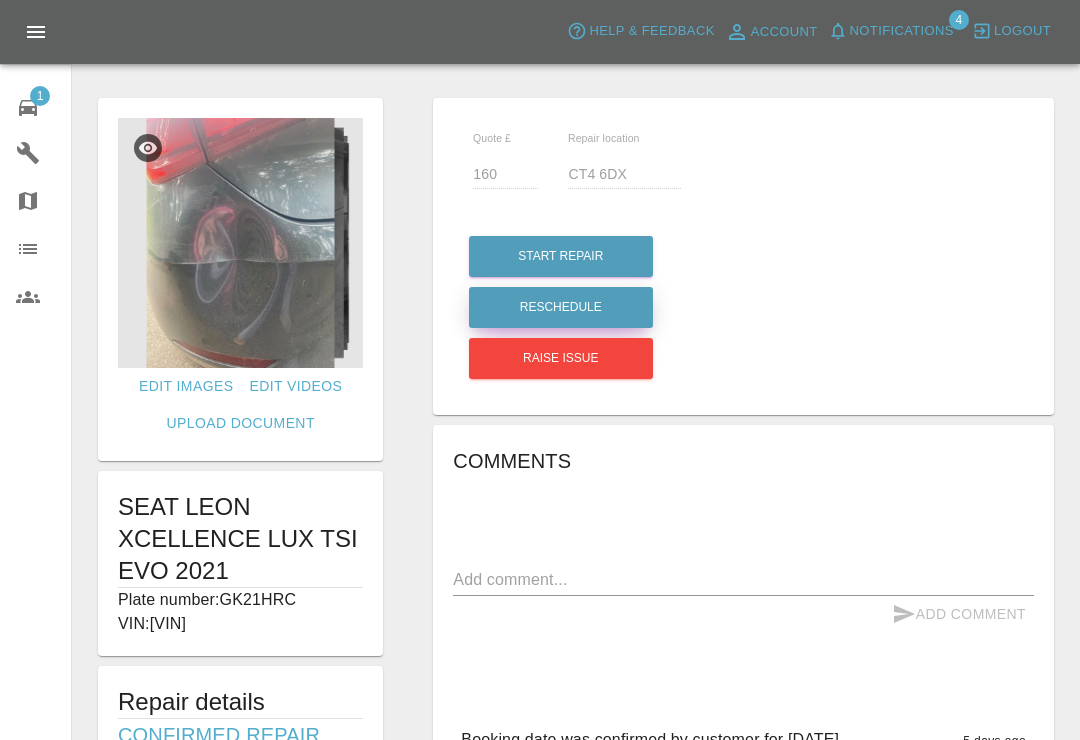 click on "Reschedule" at bounding box center [561, 307] 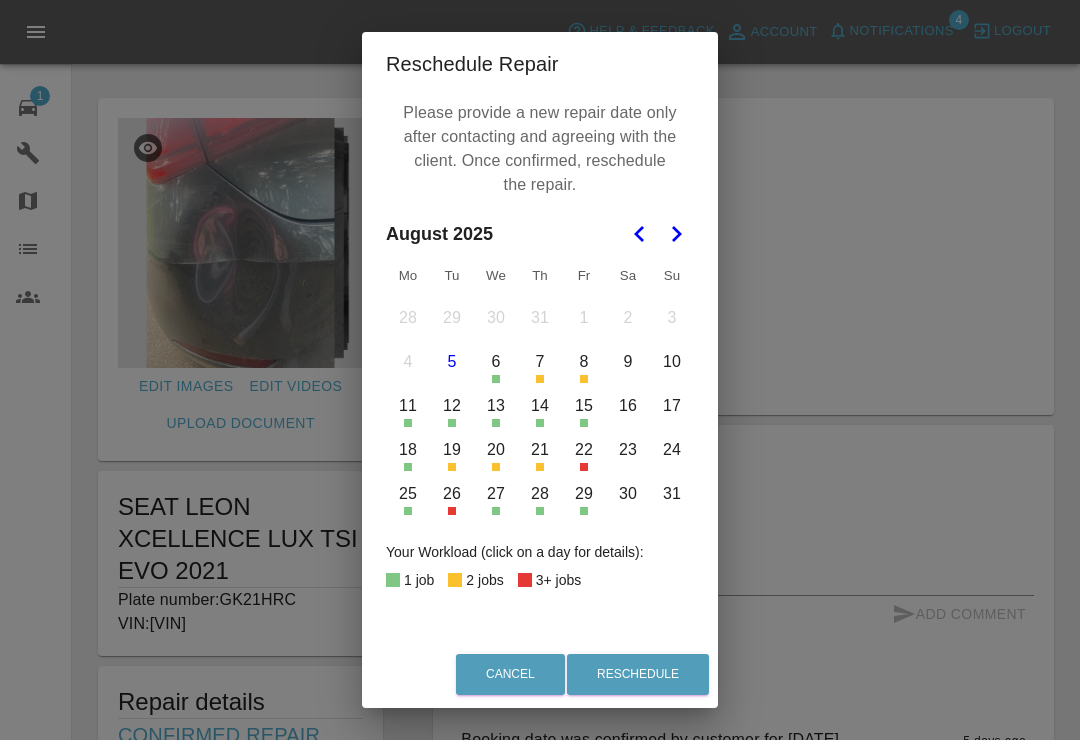 click on "11" at bounding box center [408, 406] 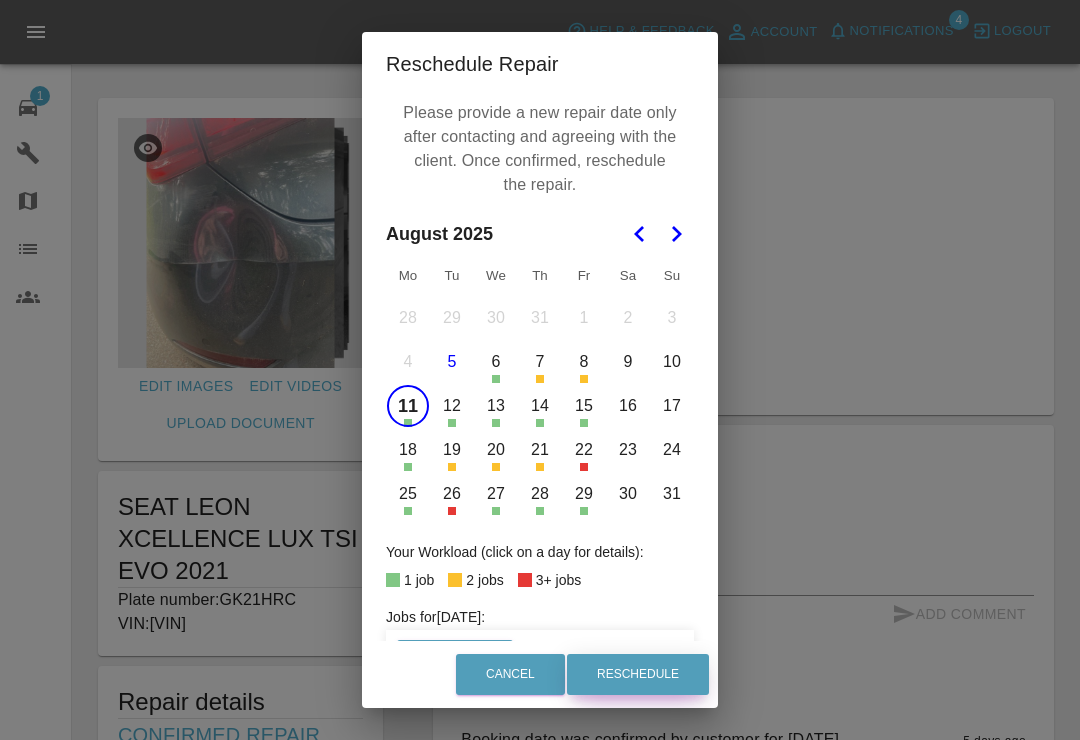 click on "Reschedule" at bounding box center [638, 674] 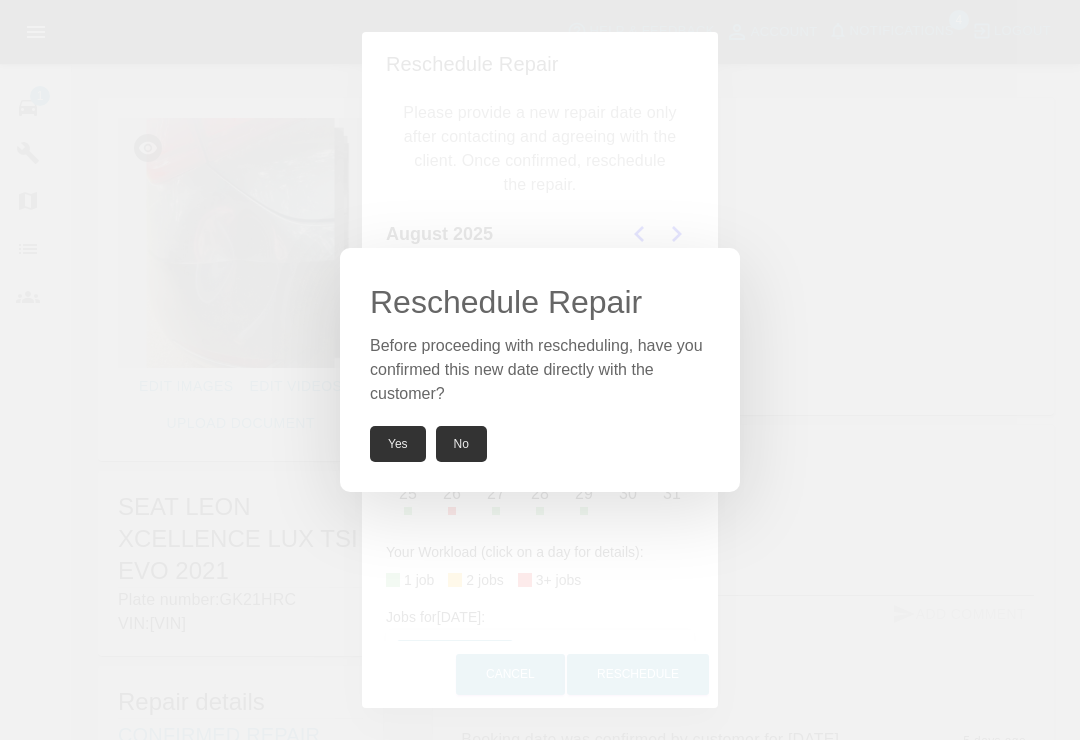 click on "Yes" at bounding box center [398, 444] 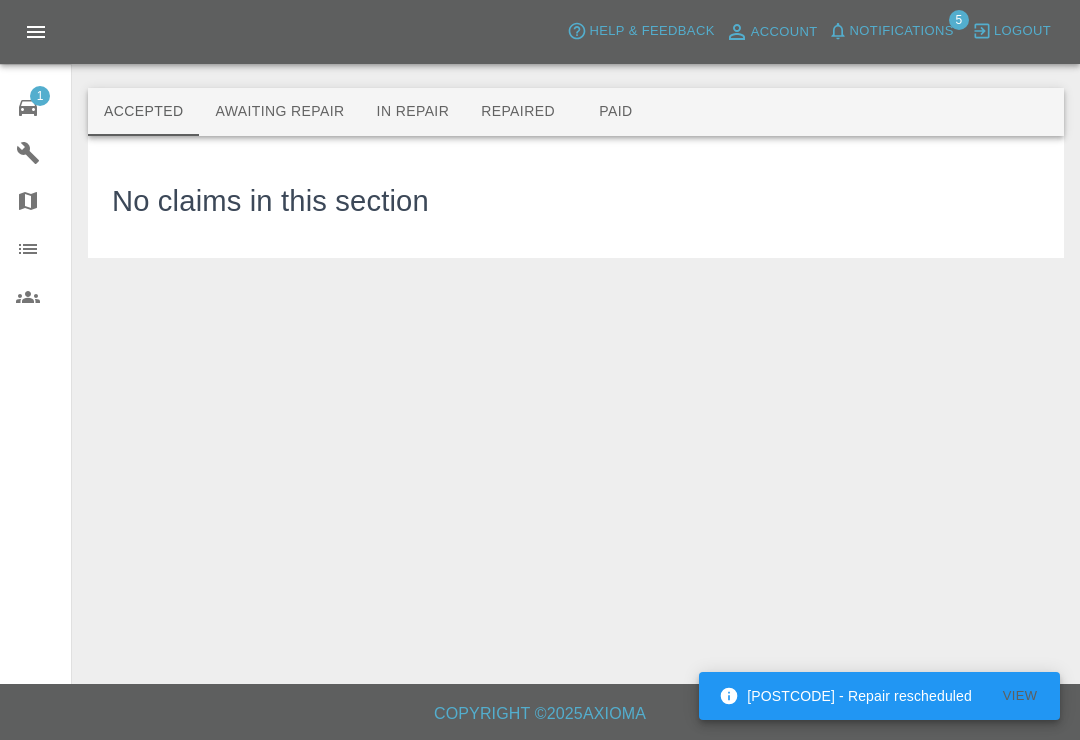 click 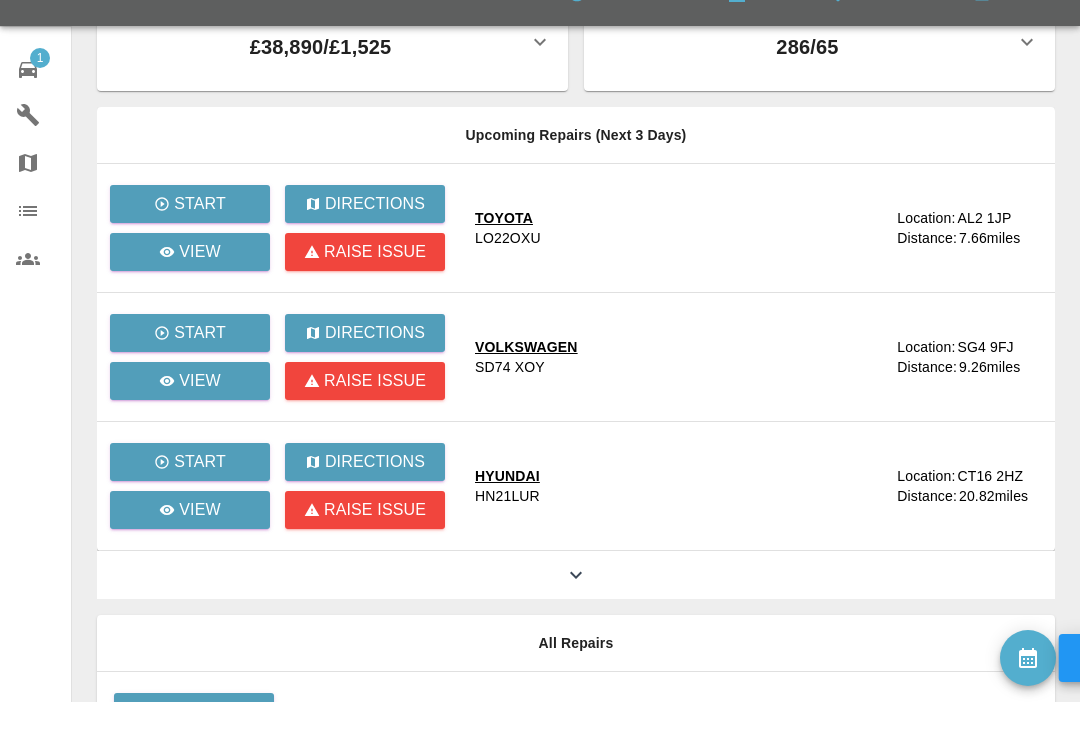 scroll, scrollTop: 239, scrollLeft: 0, axis: vertical 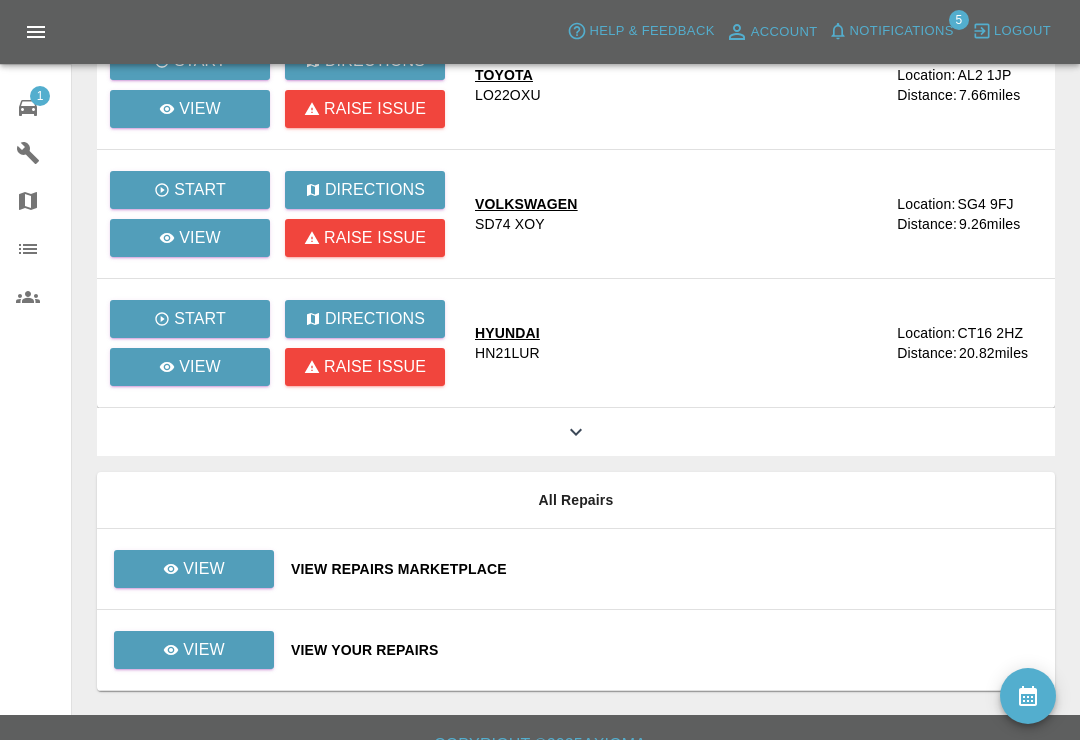 click on "View Repairs Marketplace" at bounding box center (665, 569) 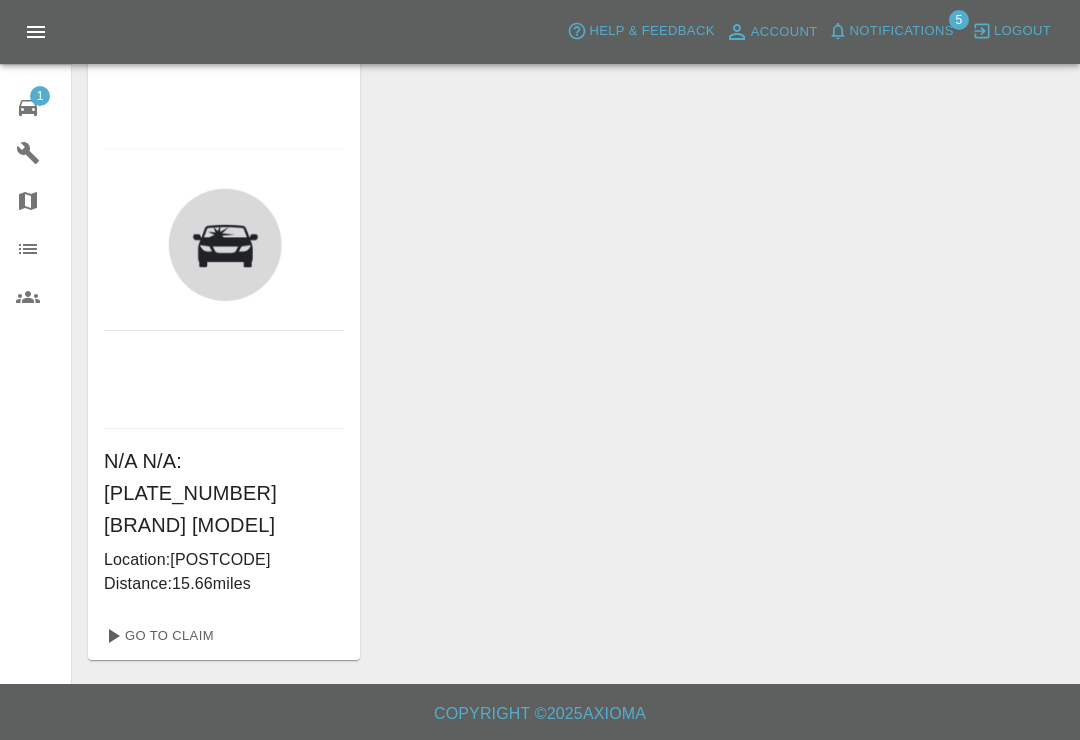scroll, scrollTop: 0, scrollLeft: 0, axis: both 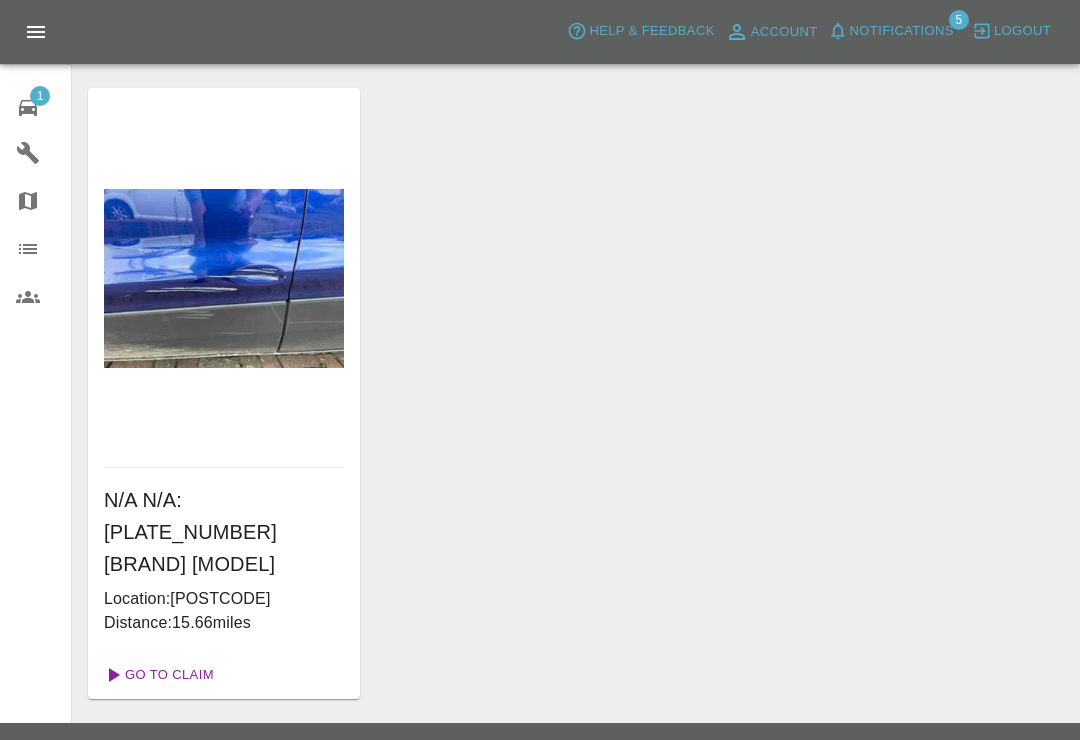 click on "Go To Claim" at bounding box center (157, 675) 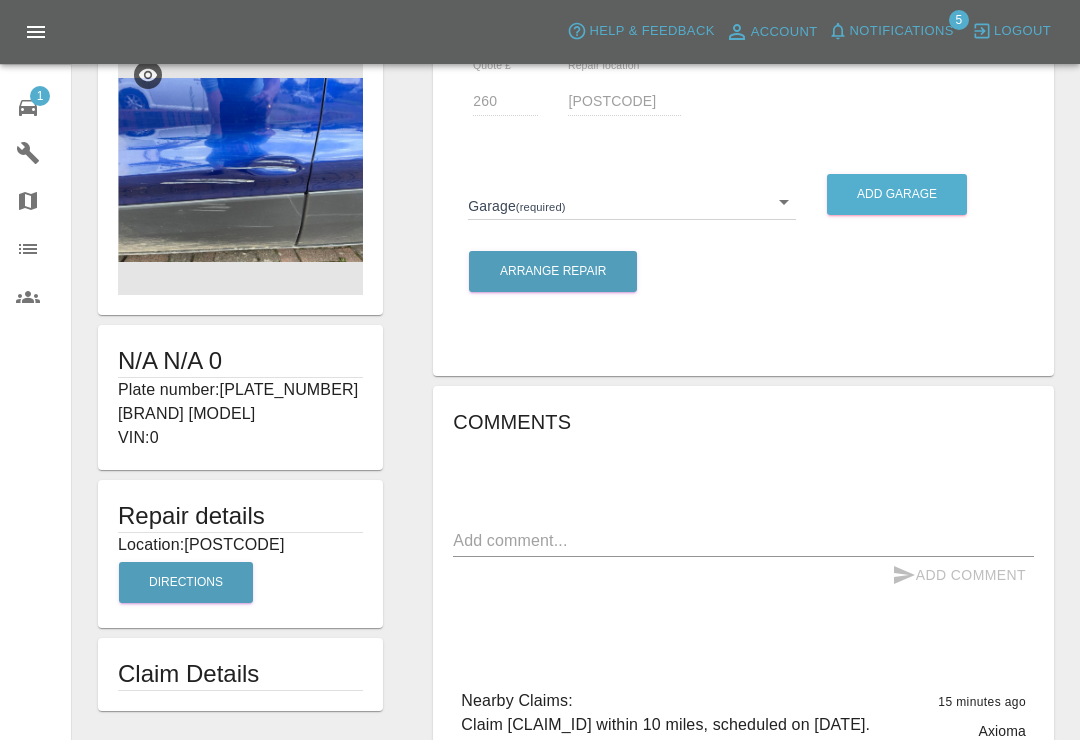 scroll, scrollTop: 86, scrollLeft: 0, axis: vertical 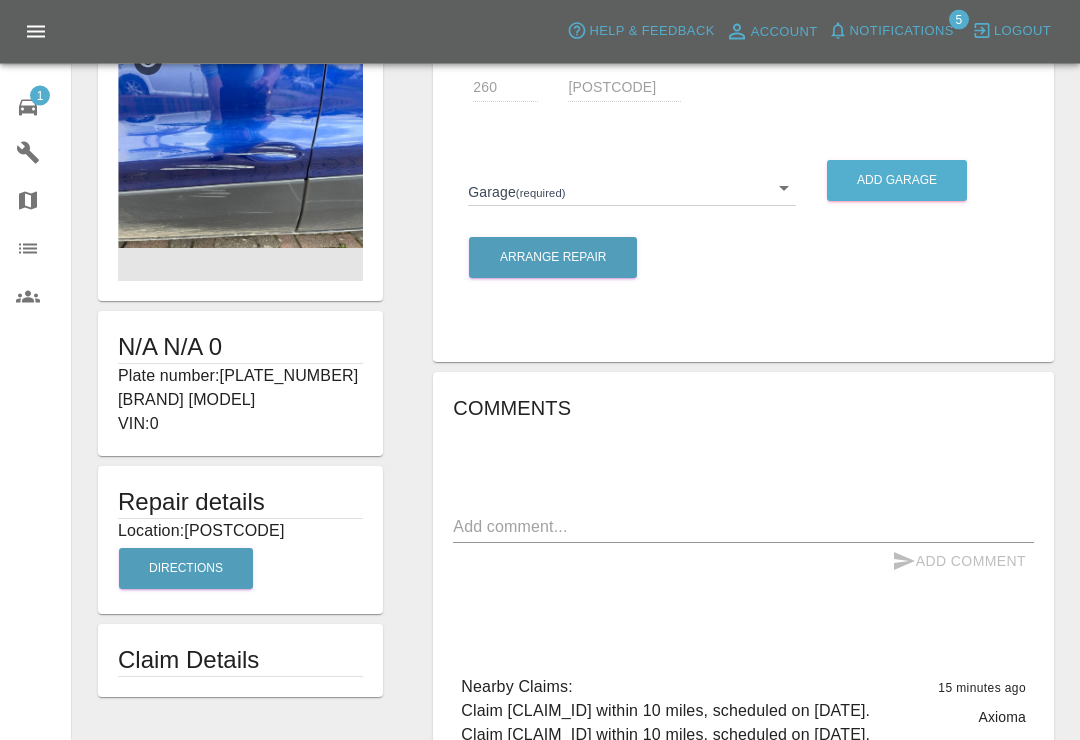 click on "Axioma Help & Feedback Account Notifications 5 Logout 1 Repair home Garages Map Organization Users N/A   N/A   0 Plate number:  [PLATE_NUMBER] [BRAND] [MODEL] VIN:  0 Repair details  Location:  [POSTCODE] Directions Claim Details Quote £ 260 Repair location [POSTCODE] Garage  (required) ​ Add garage Arrange Repair Comments x Add Comment Nearby Claims:
Claim [CLAIM_ID] within 10 miles, scheduled on [DATE].
Claim [CLAIM_ID] within 10 miles, scheduled on [DATE].
Claim [CLAIM_ID] within 10 miles, scheduled on [DATE].
Claim [CLAIM_ID] within 10 miles, scheduled on [DATE].
Claim [CLAIM_ID] within 10 miles, scheduled on Not specified. 15 minutes ago Axioma 15 minutes ago Axioma Repair scope: Repair NSF Door
Retexture Trim x2 4 days ago Repair scope: Repair NSF Door
Retexture Trim x2 4 days ago NP Requested 5 days ago Axioma NP Requested 5 days ago Axioma Scratched on stone wall 5 days ago Scratched on stone wall" at bounding box center [540, 541] 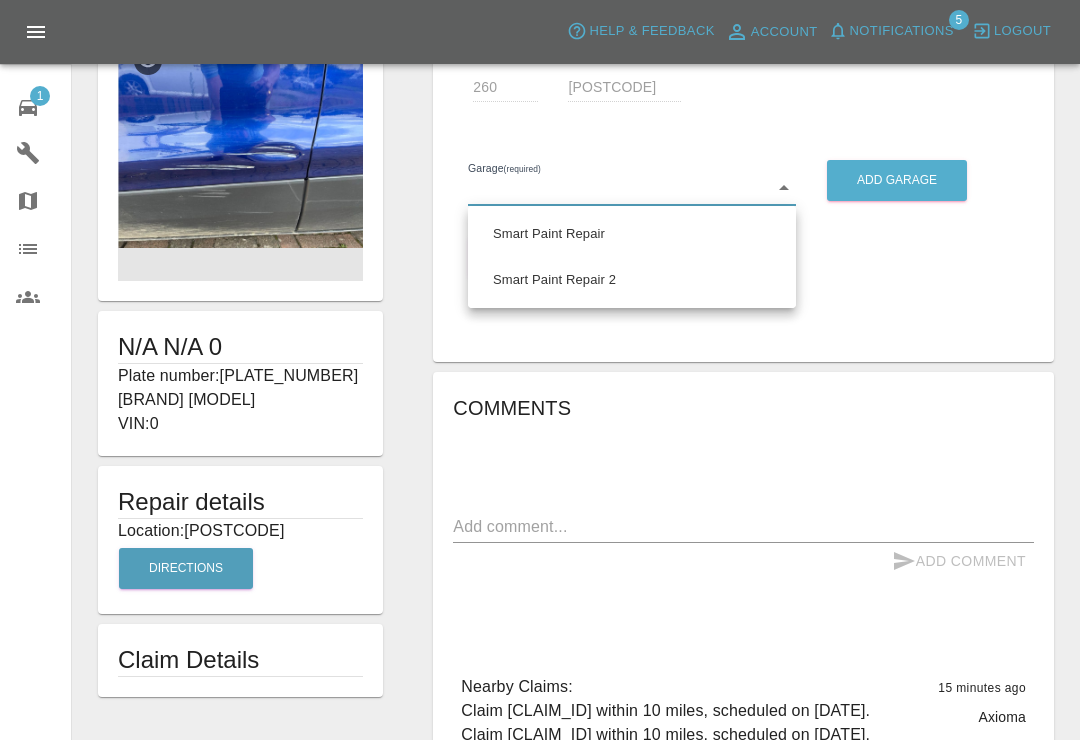 click on "Smart Paint Repair 2" at bounding box center [632, 280] 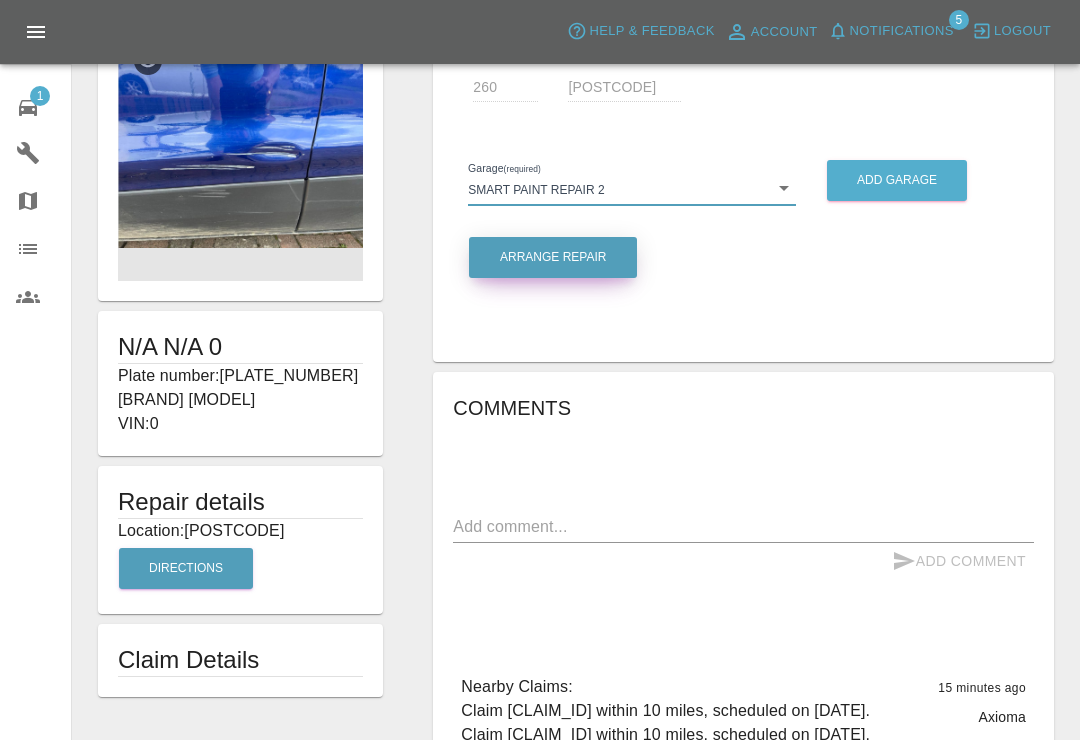 click on "Arrange Repair" at bounding box center (553, 257) 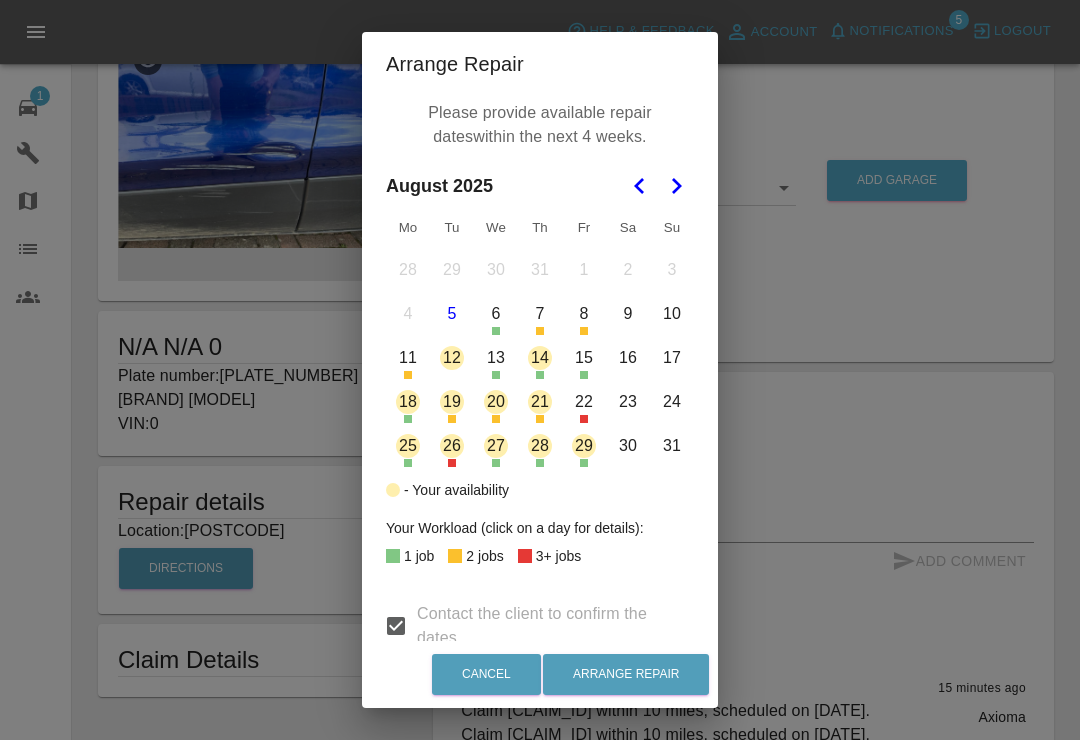 click on "12" at bounding box center [452, 358] 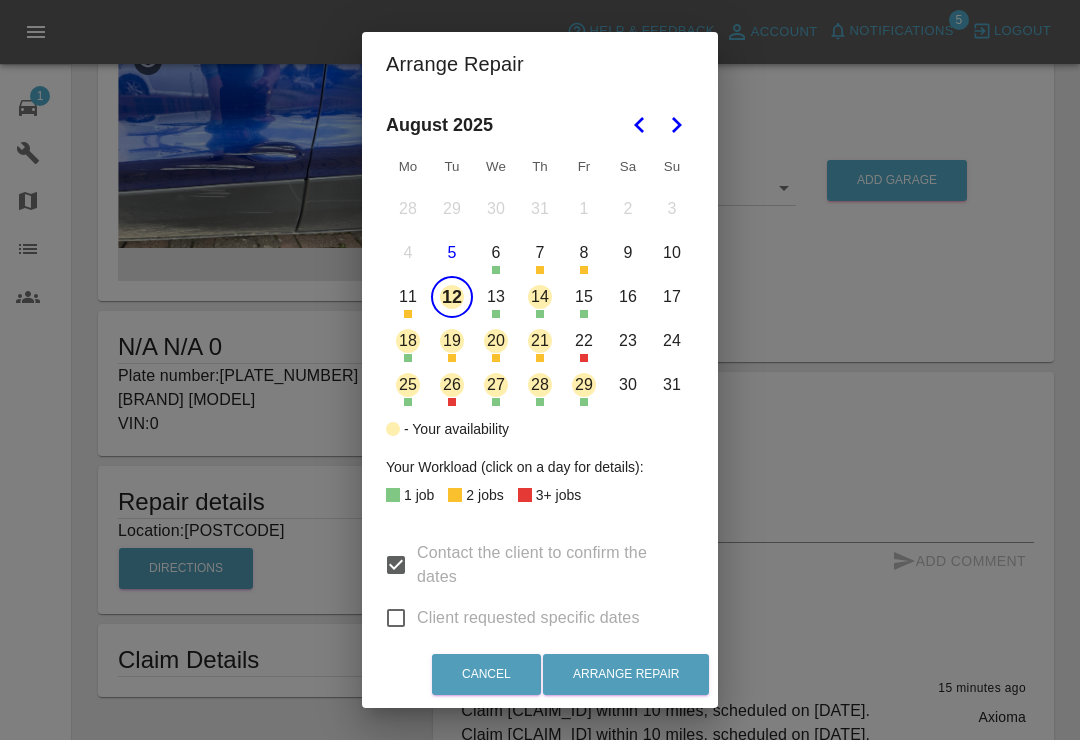 scroll, scrollTop: 56, scrollLeft: 0, axis: vertical 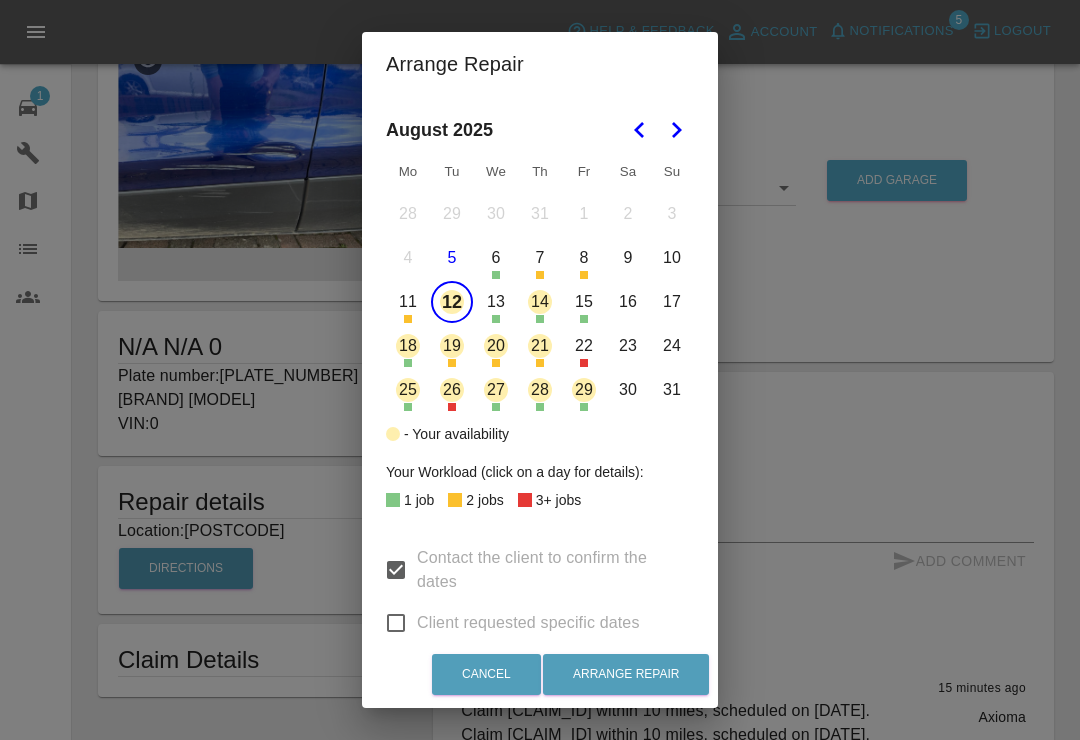 click on "Client requested specific dates" at bounding box center [396, 623] 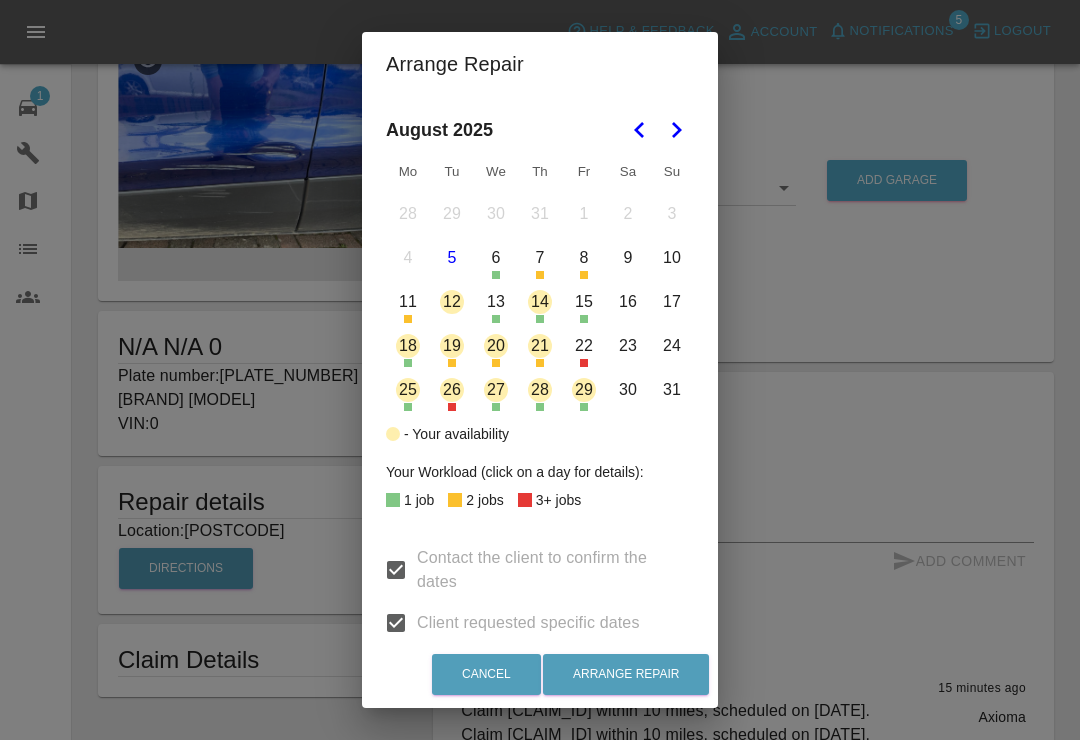 click on "12" at bounding box center [452, 302] 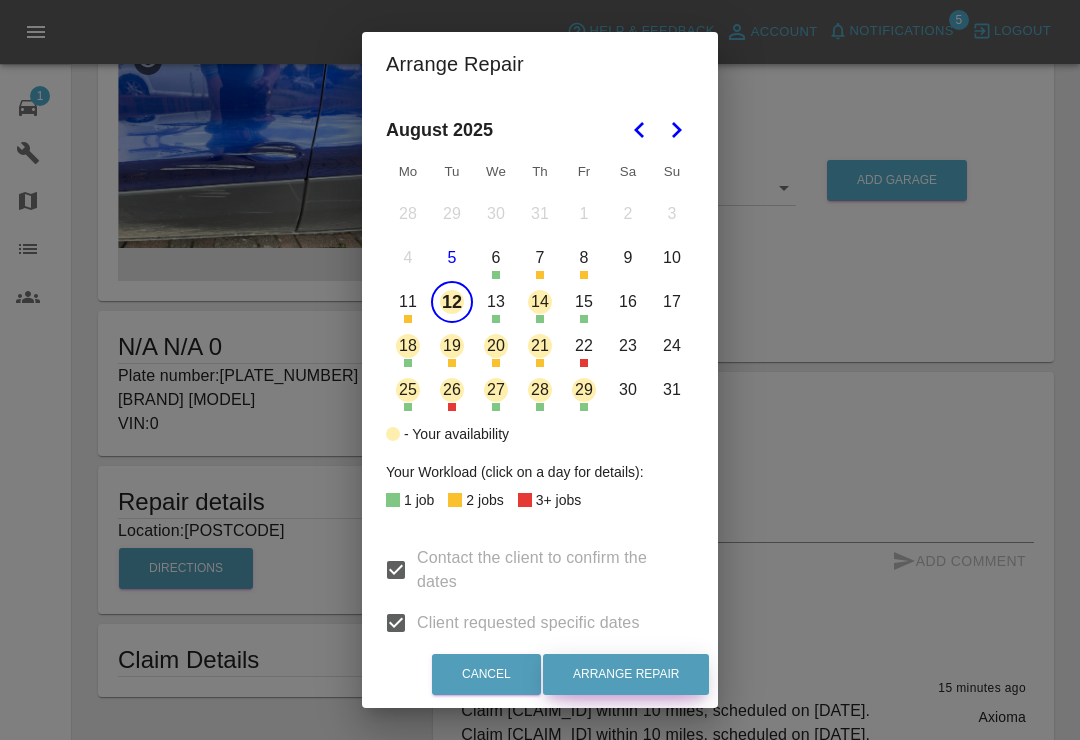 click on "Arrange Repair" at bounding box center (626, 674) 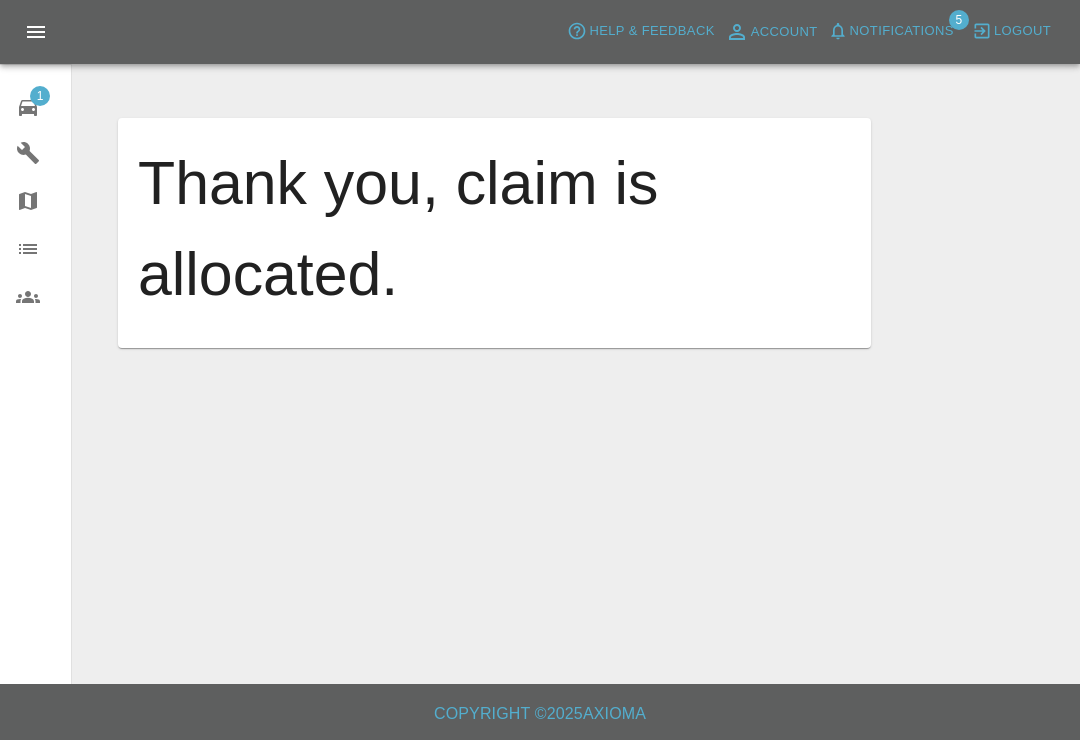 scroll, scrollTop: 0, scrollLeft: 0, axis: both 